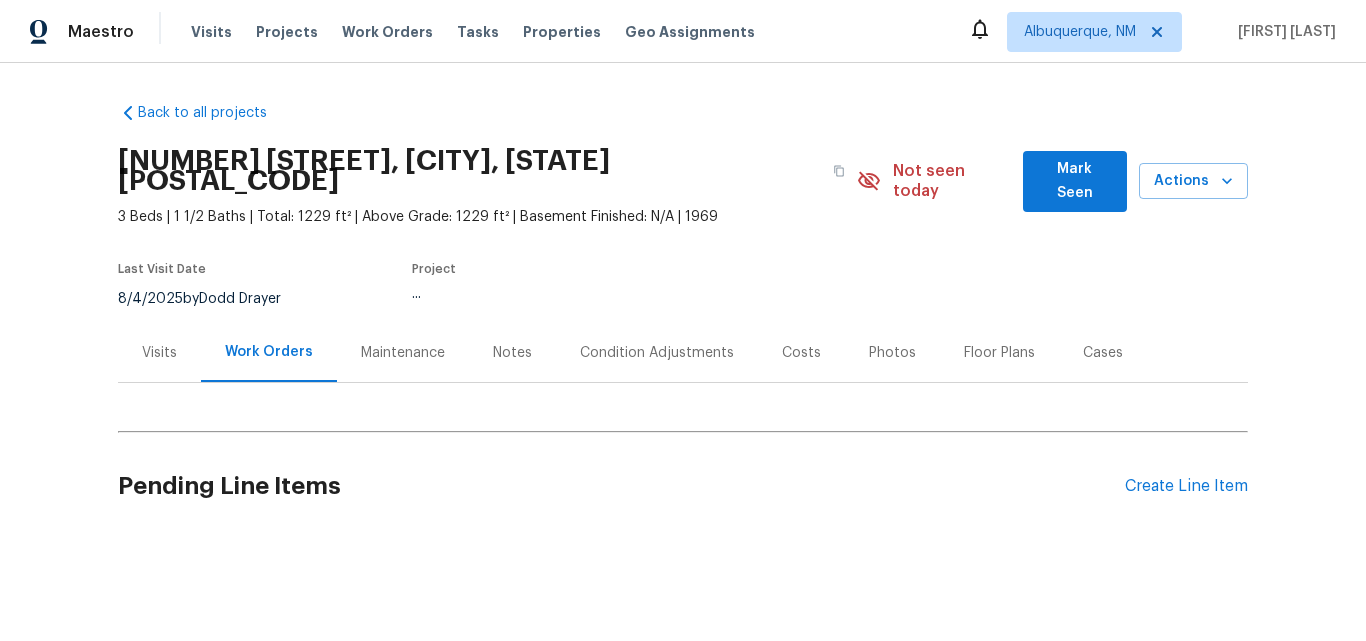 scroll, scrollTop: 0, scrollLeft: 0, axis: both 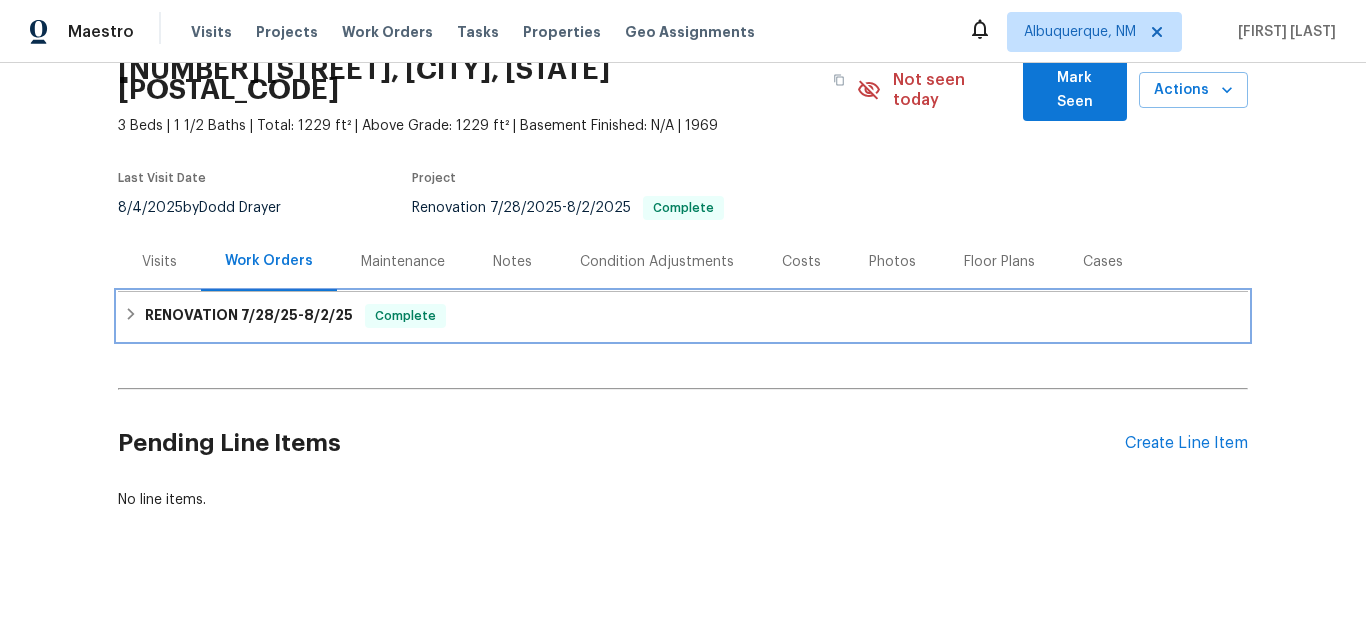 click on "RENOVATION   7/28/25  -  8/2/25 Complete" at bounding box center (683, 316) 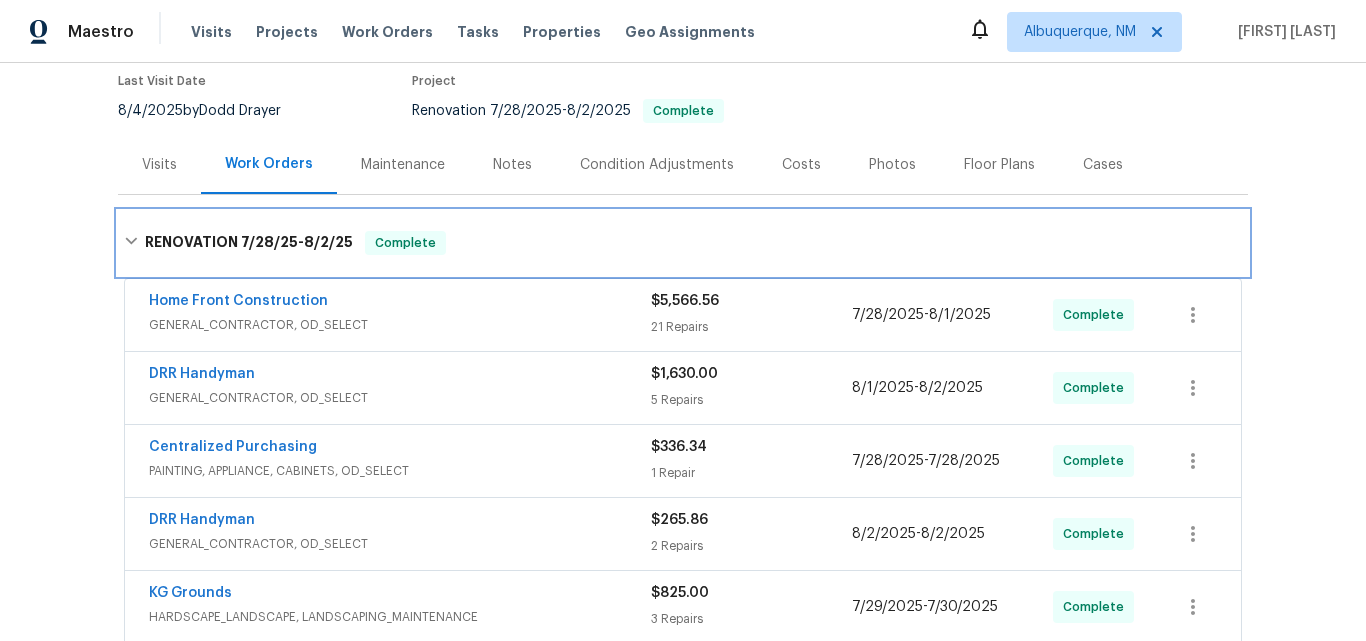 scroll, scrollTop: 291, scrollLeft: 0, axis: vertical 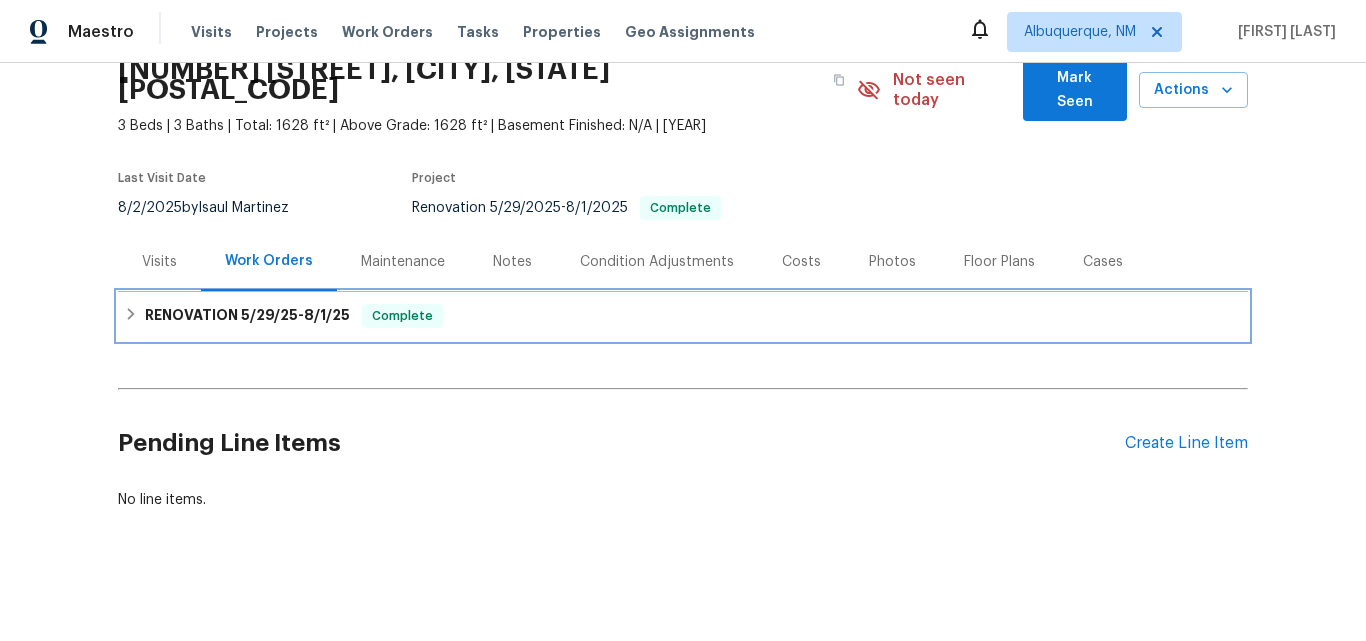 click on "RENOVATION   5/29/25  -  8/1/25" at bounding box center [247, 316] 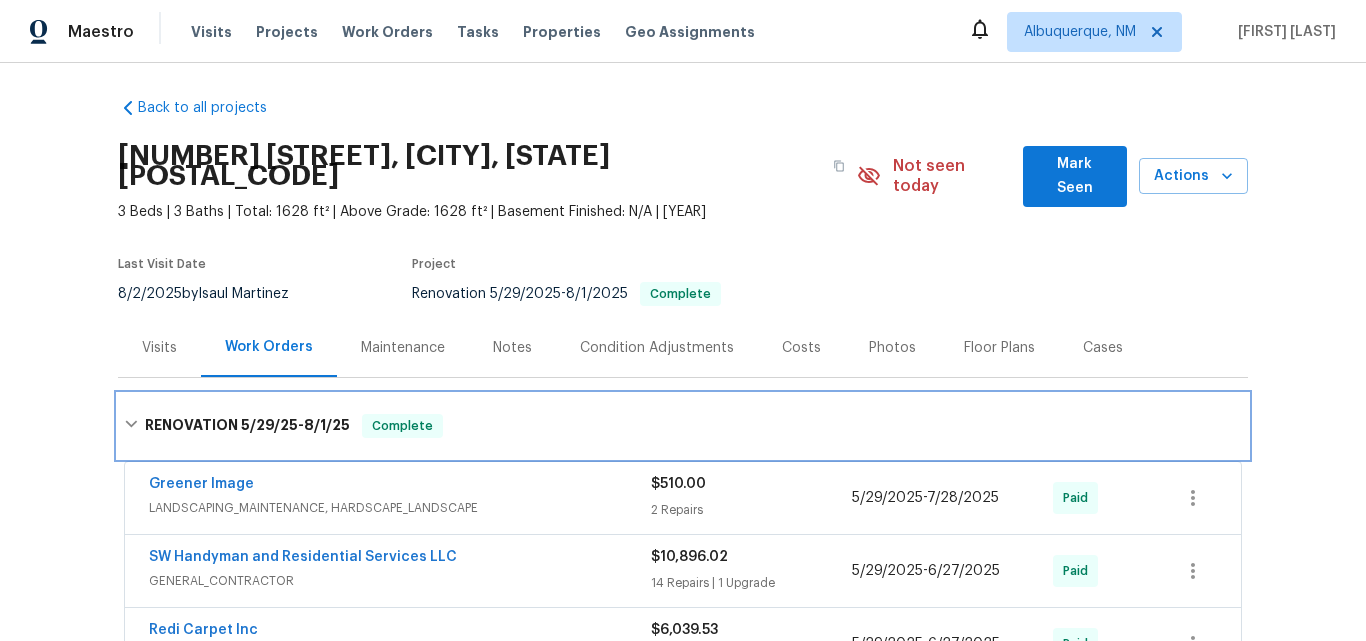 scroll, scrollTop: 0, scrollLeft: 0, axis: both 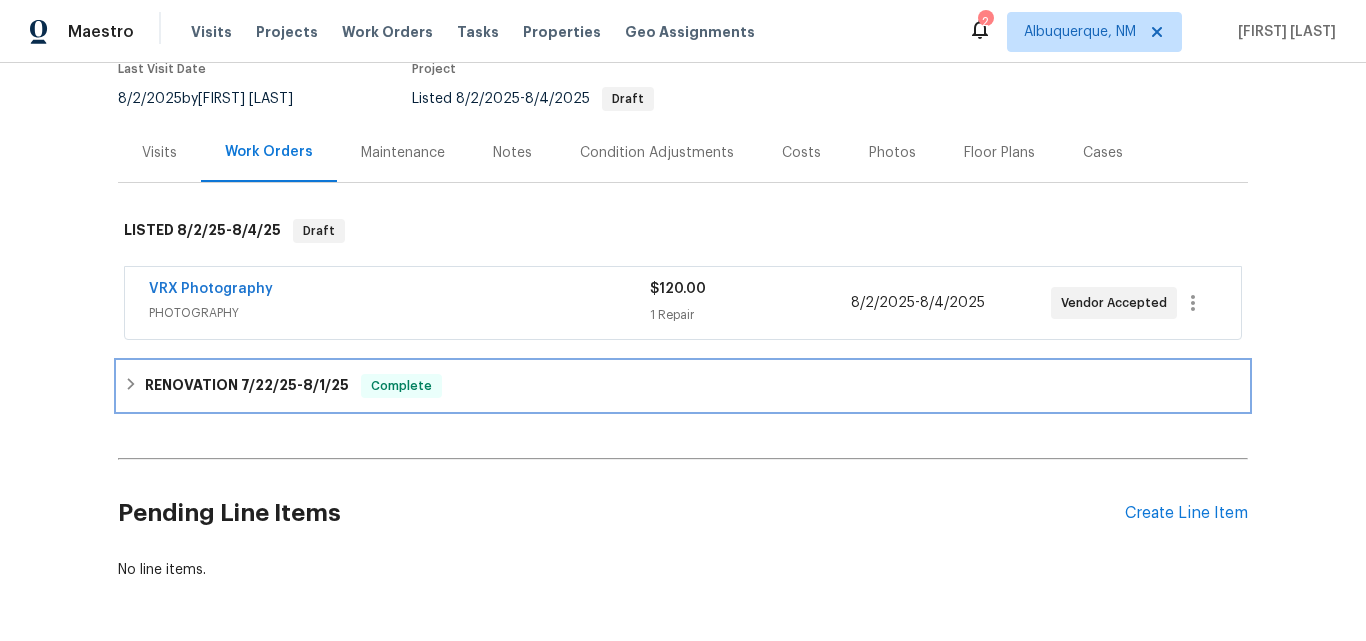 click on "RENOVATION   7/22/25  -  8/1/25 Complete" at bounding box center (683, 386) 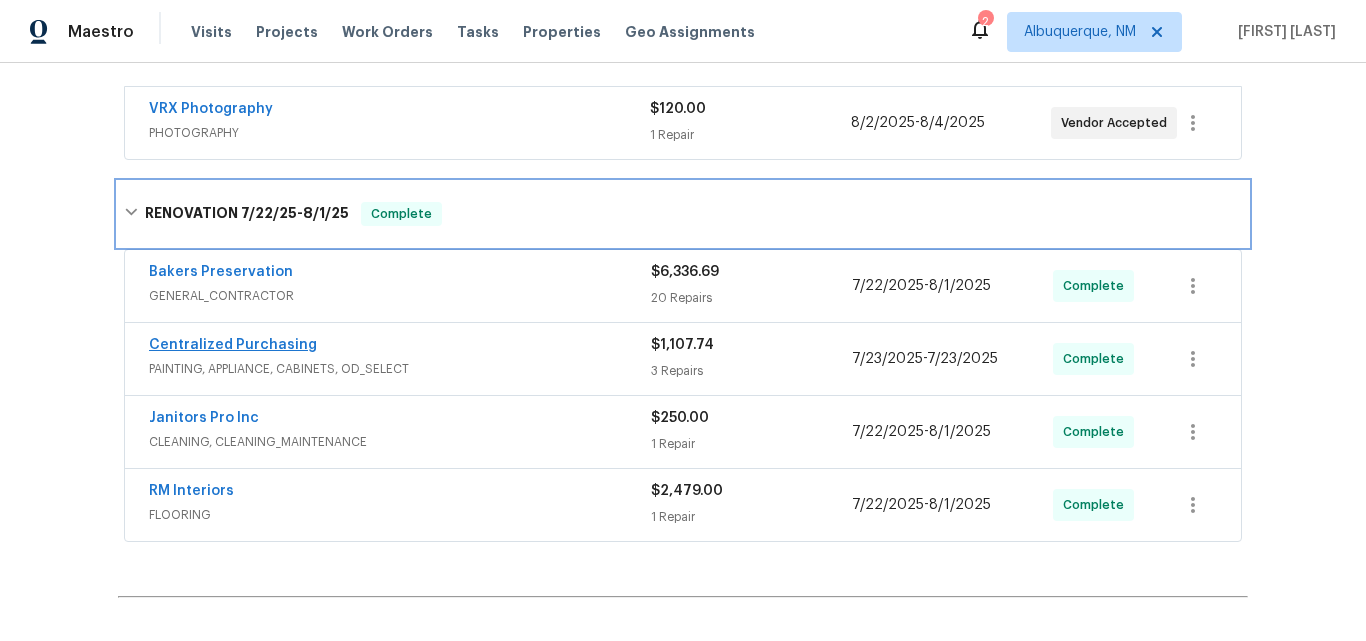 scroll, scrollTop: 500, scrollLeft: 0, axis: vertical 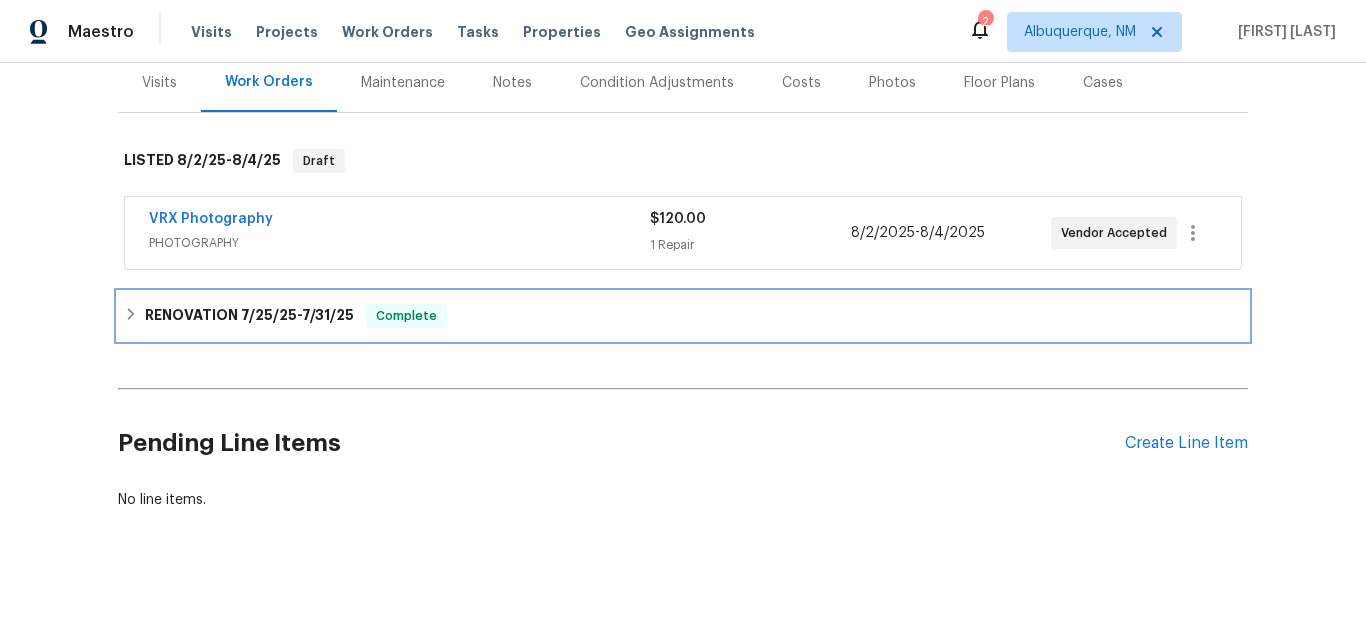 click on "RENOVATION   7/25/25  -  7/31/25" at bounding box center (249, 316) 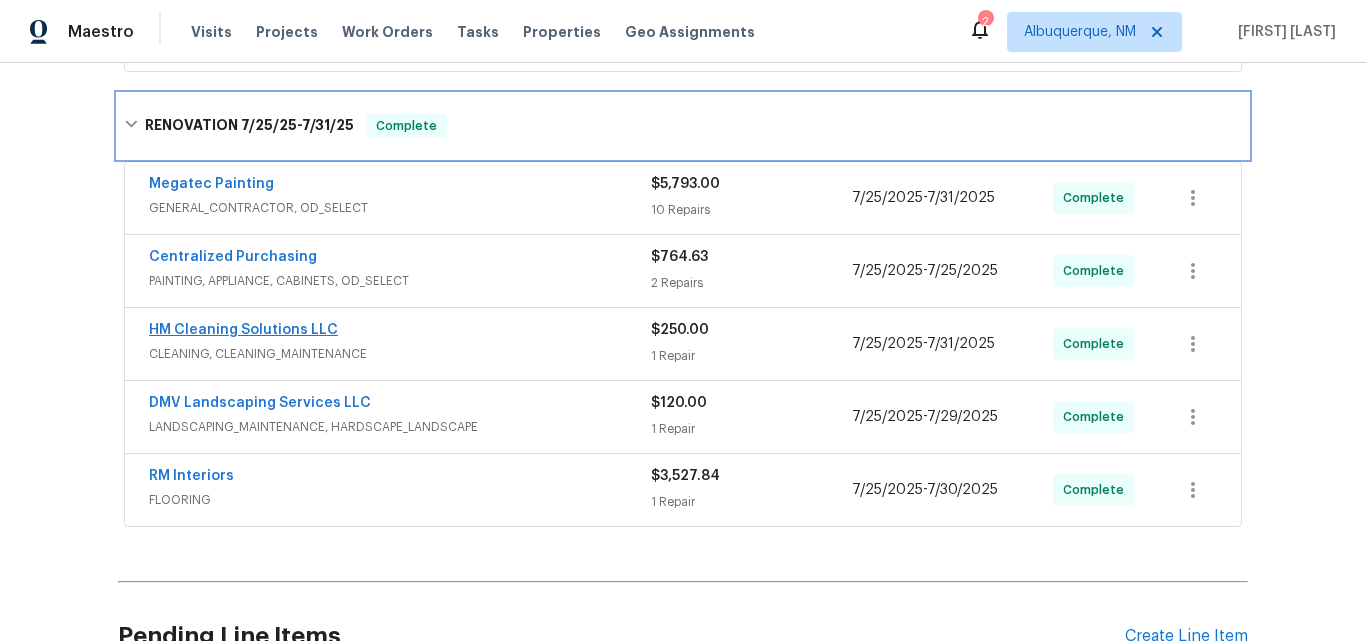 scroll, scrollTop: 470, scrollLeft: 0, axis: vertical 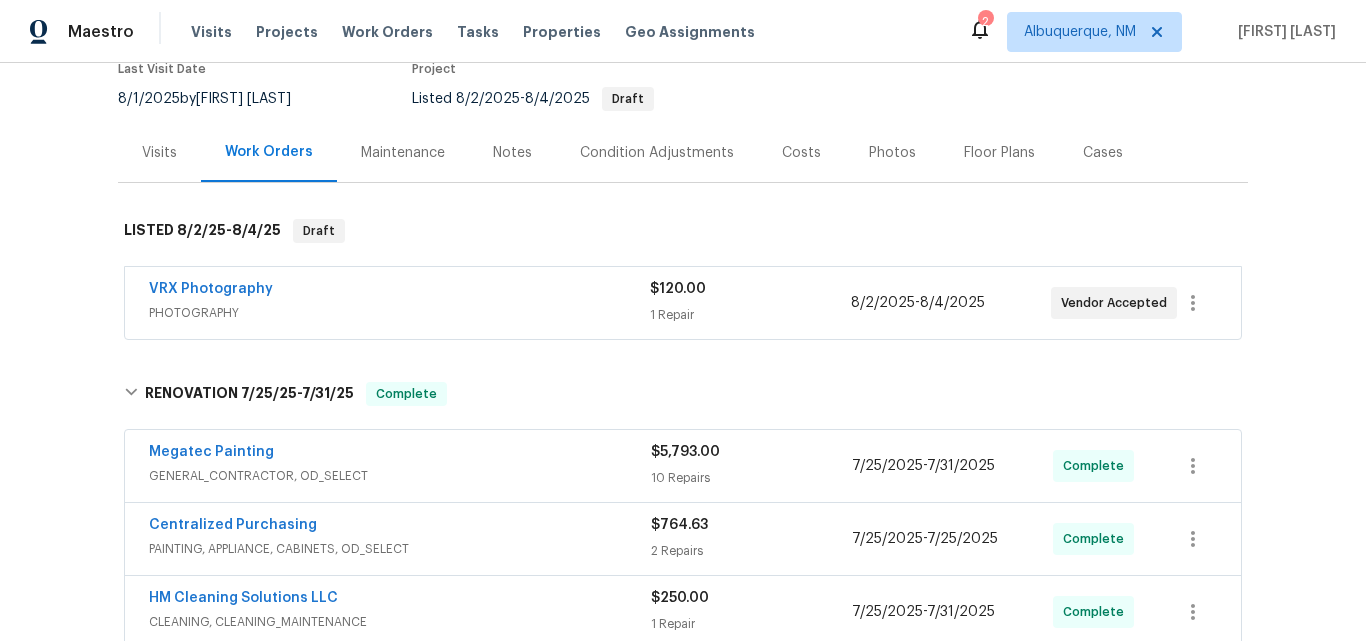 click on "Visits" at bounding box center (159, 153) 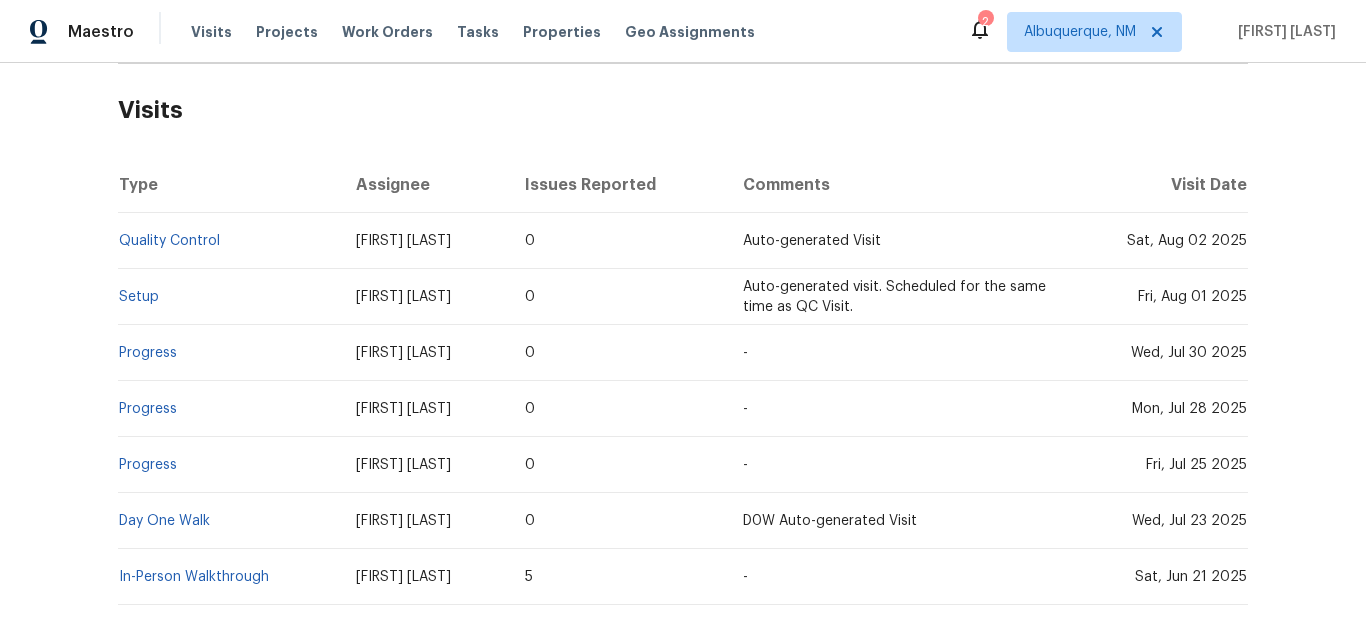 scroll, scrollTop: 300, scrollLeft: 0, axis: vertical 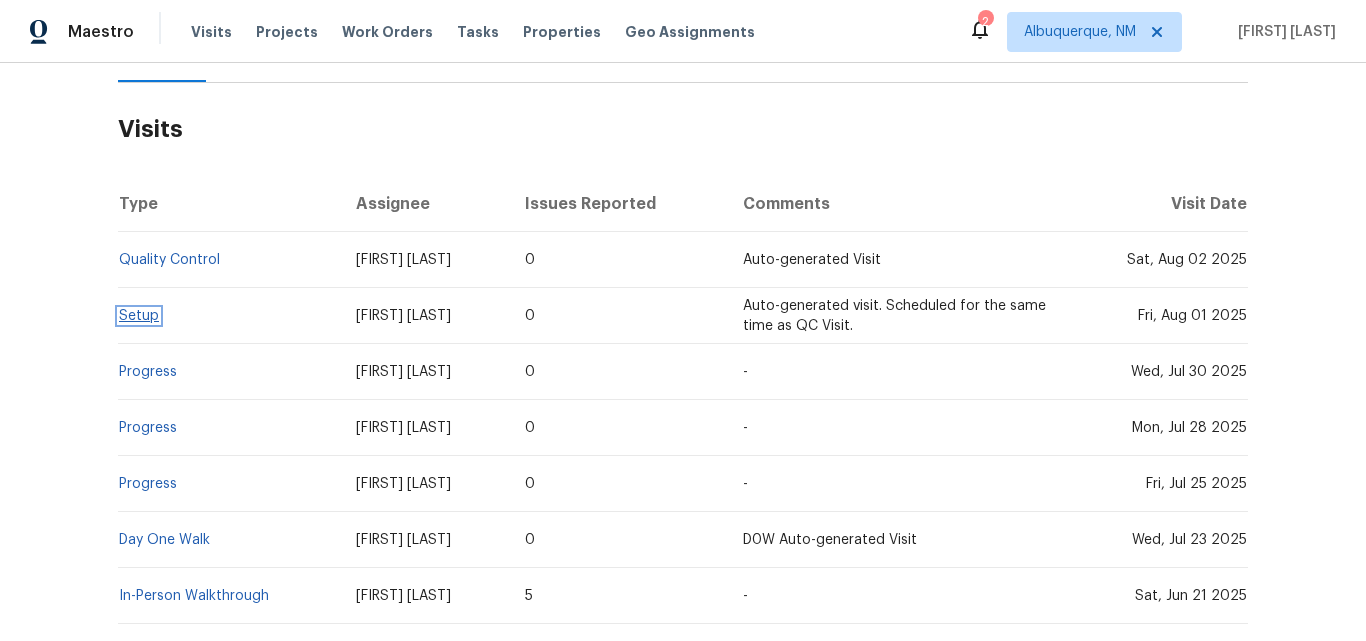 click on "Setup" at bounding box center (139, 316) 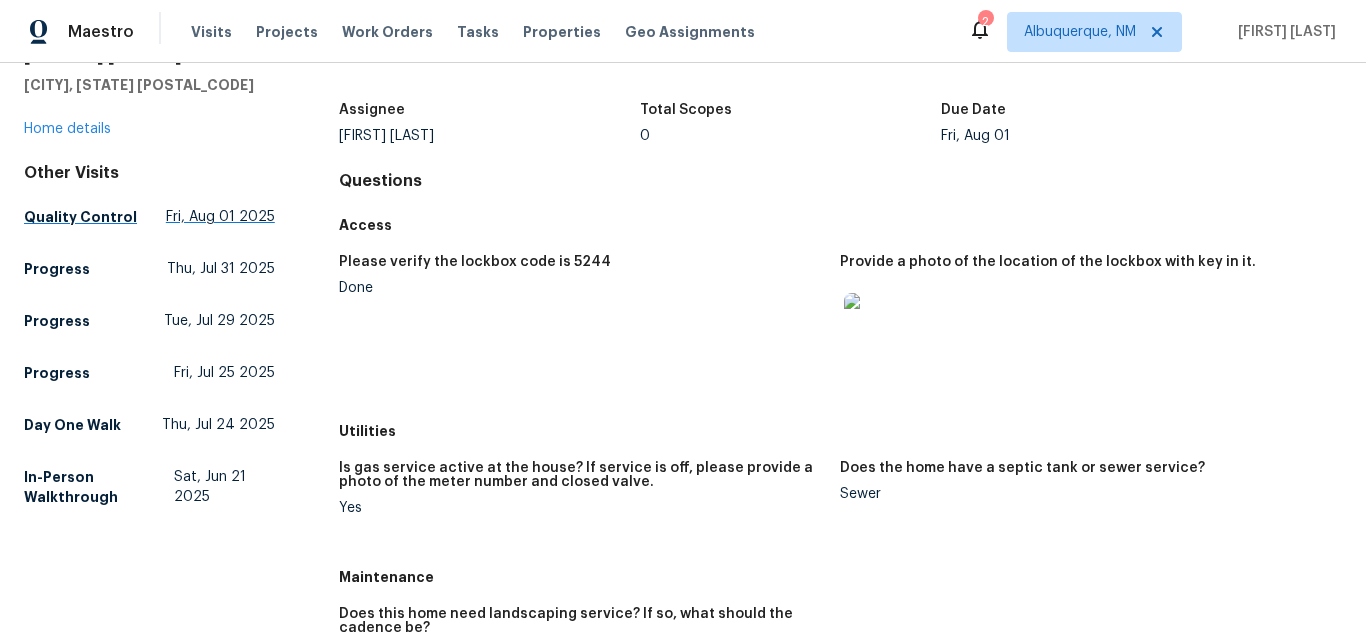 scroll, scrollTop: 0, scrollLeft: 0, axis: both 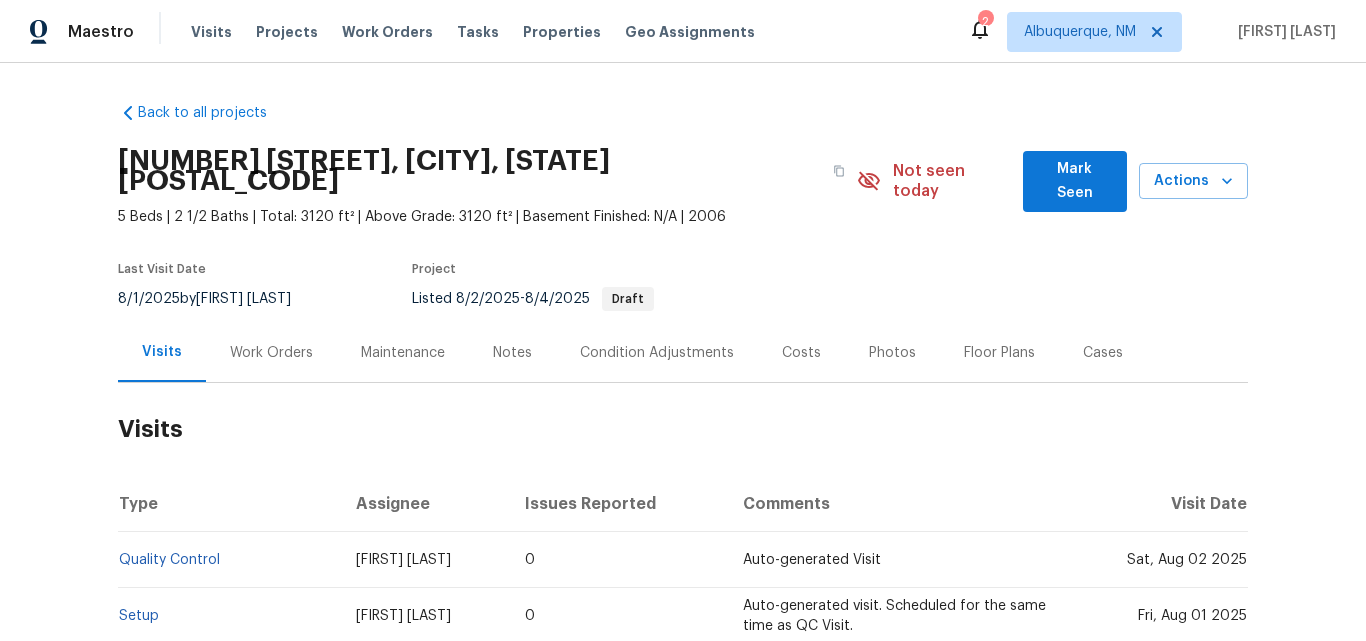 click on "Work Orders" at bounding box center (271, 353) 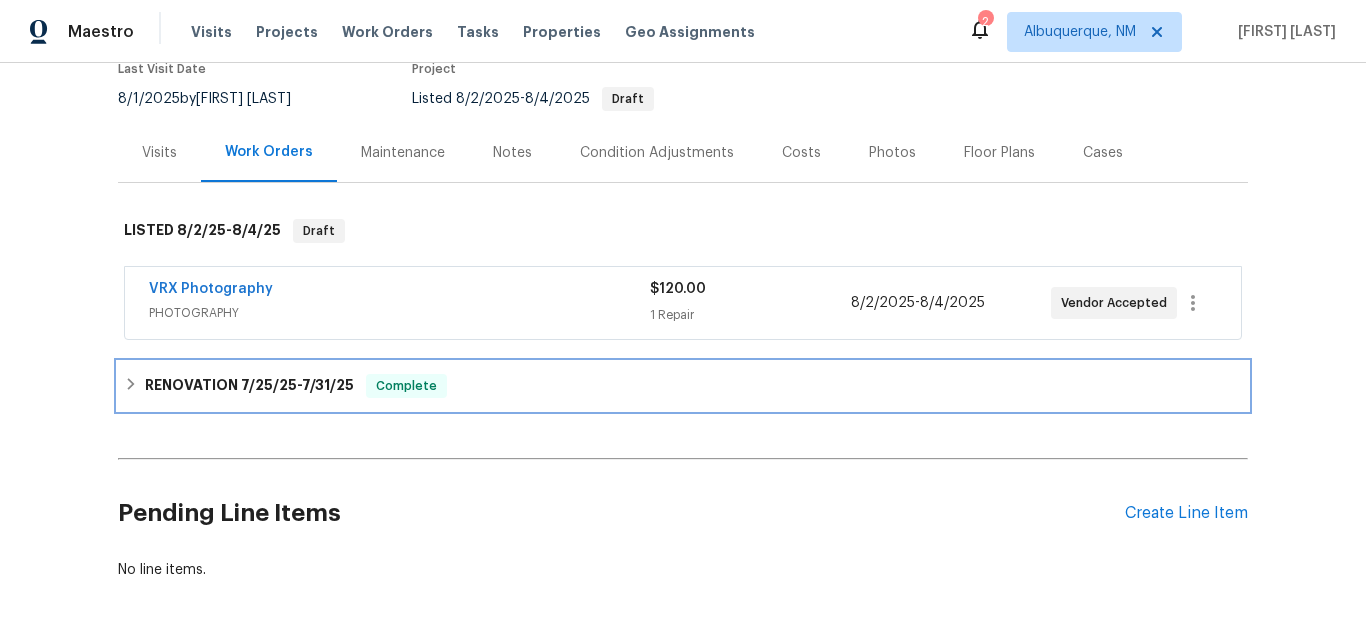 click on "RENOVATION   7/25/25  -  7/31/25" at bounding box center [249, 386] 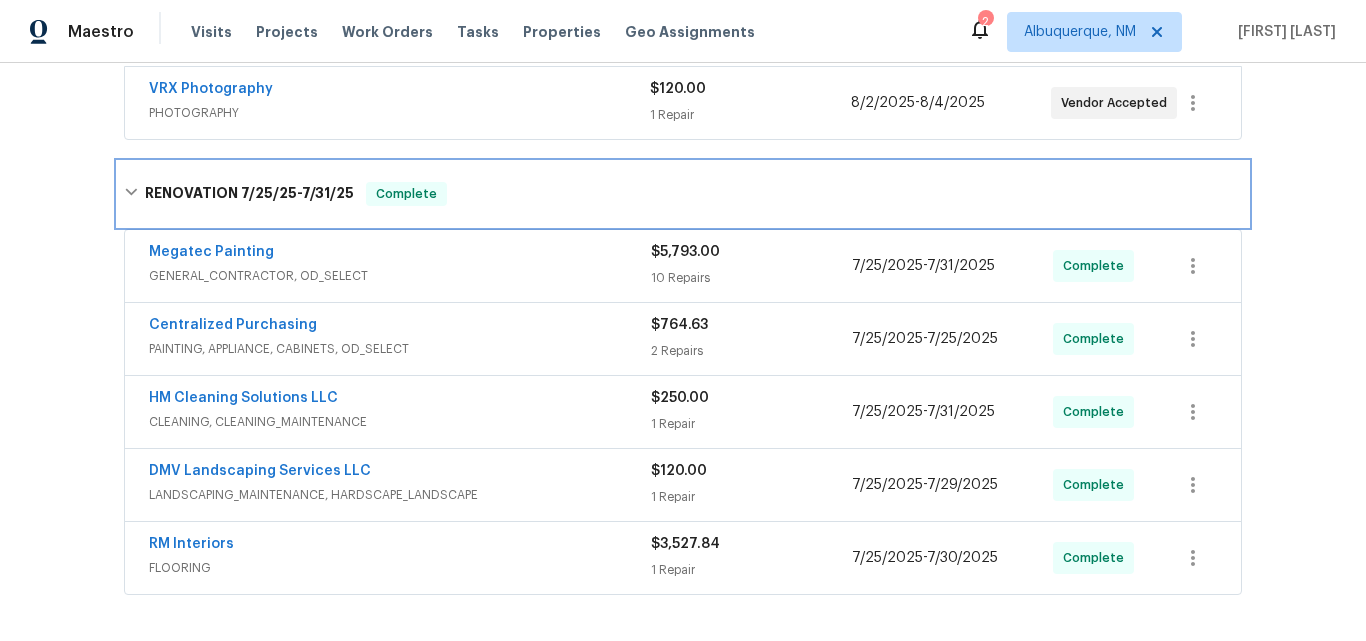 scroll, scrollTop: 500, scrollLeft: 0, axis: vertical 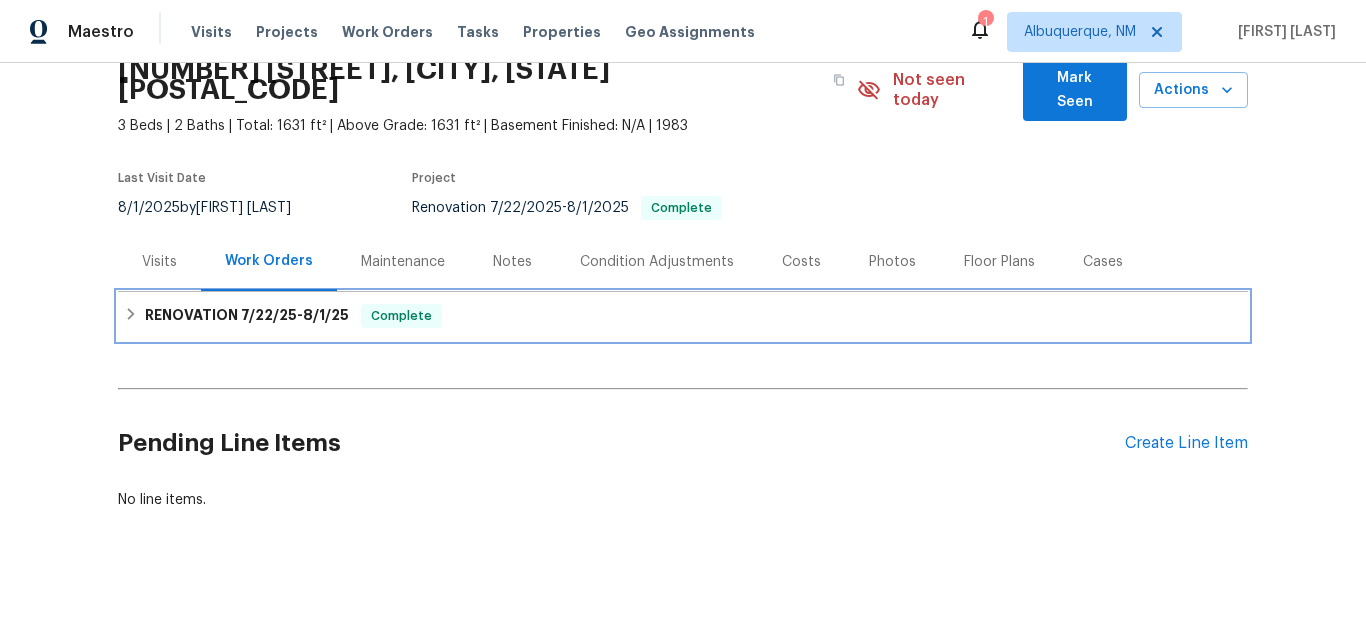 click on "RENOVATION   7/22/25  -  8/1/25" at bounding box center (247, 316) 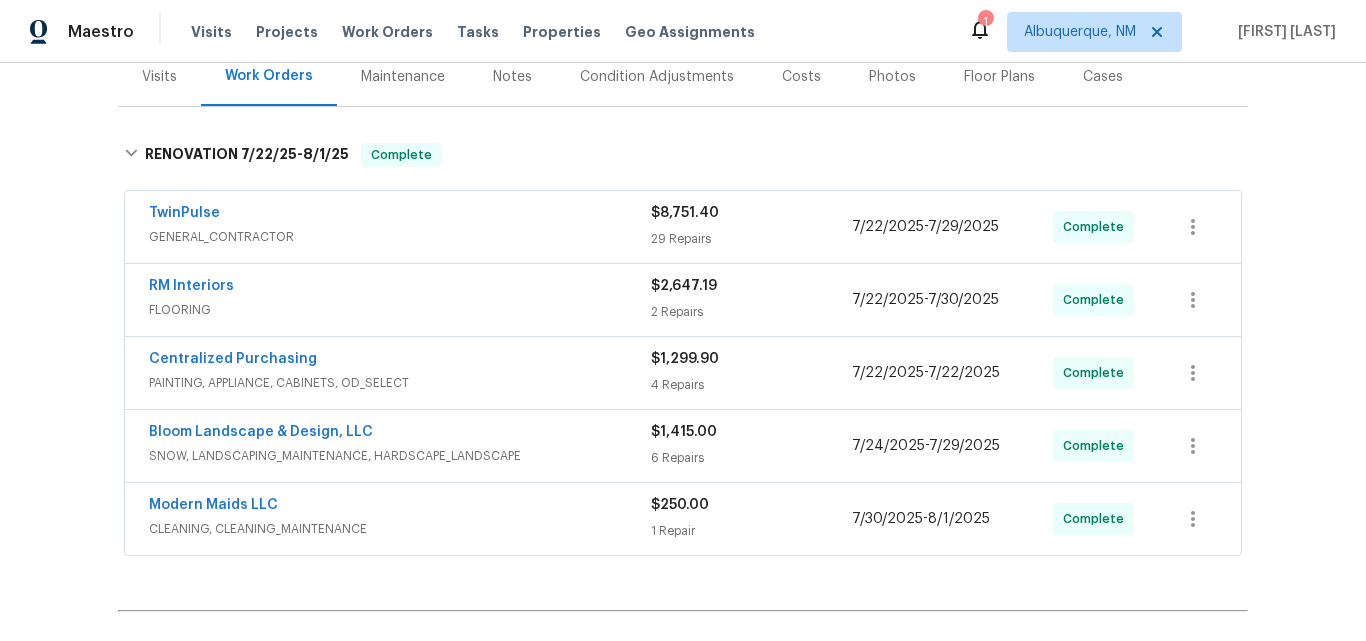 scroll, scrollTop: 391, scrollLeft: 0, axis: vertical 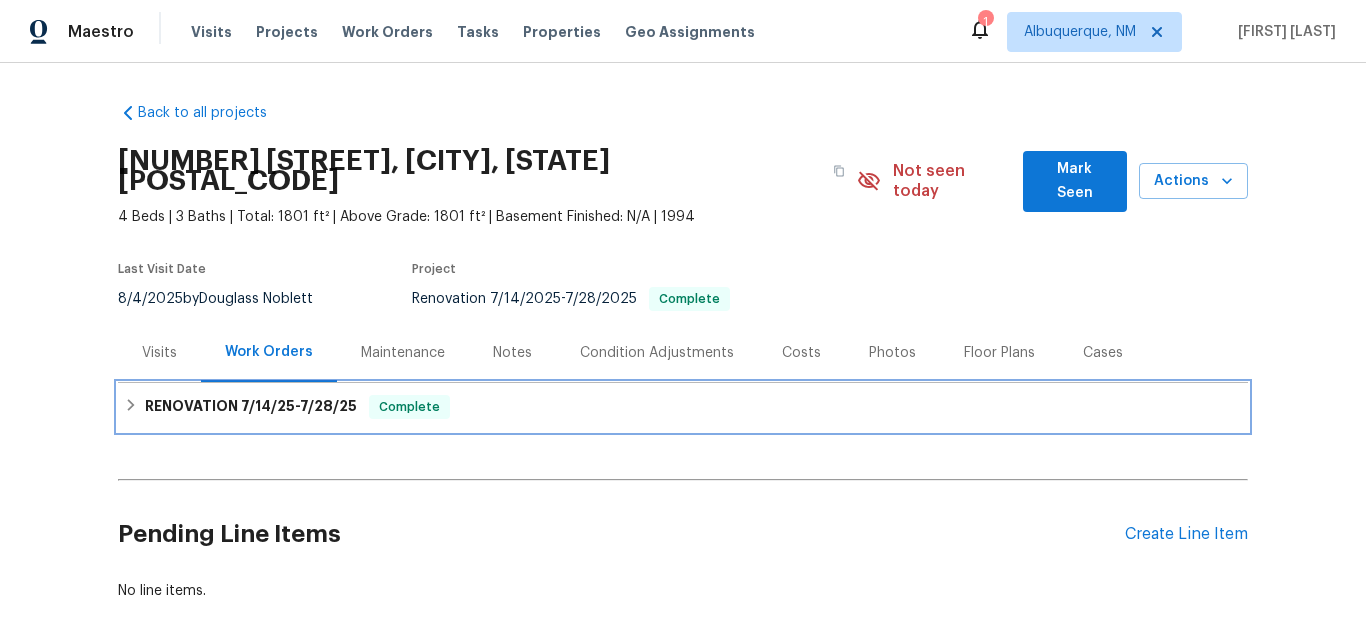 click on "RENOVATION   7/14/25  -  7/28/25" at bounding box center [251, 407] 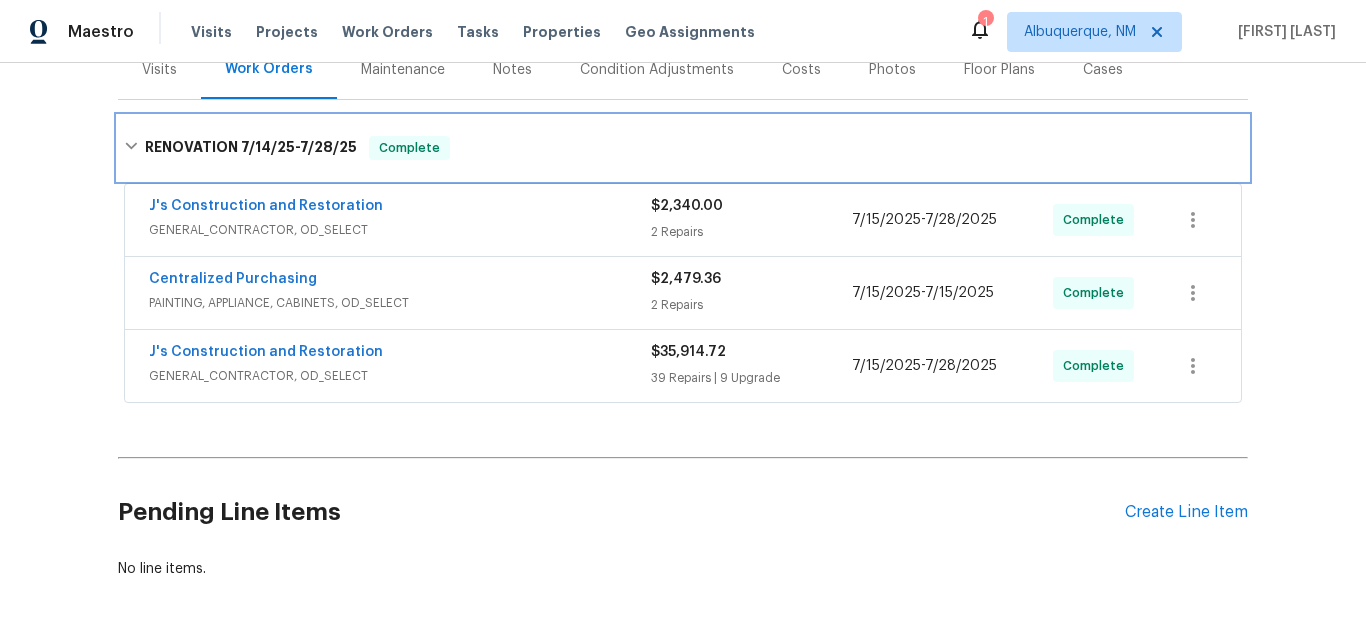 scroll, scrollTop: 300, scrollLeft: 0, axis: vertical 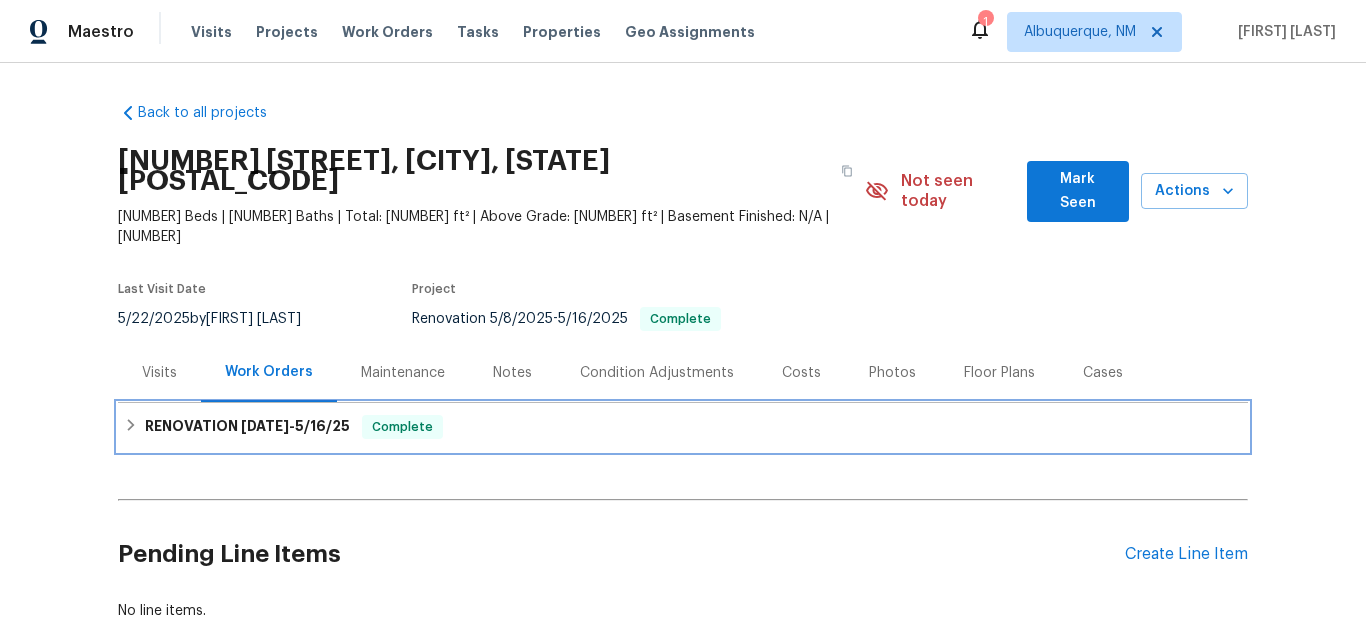 click on "RENOVATION   [DATE]  -  [DATE]" at bounding box center [247, 427] 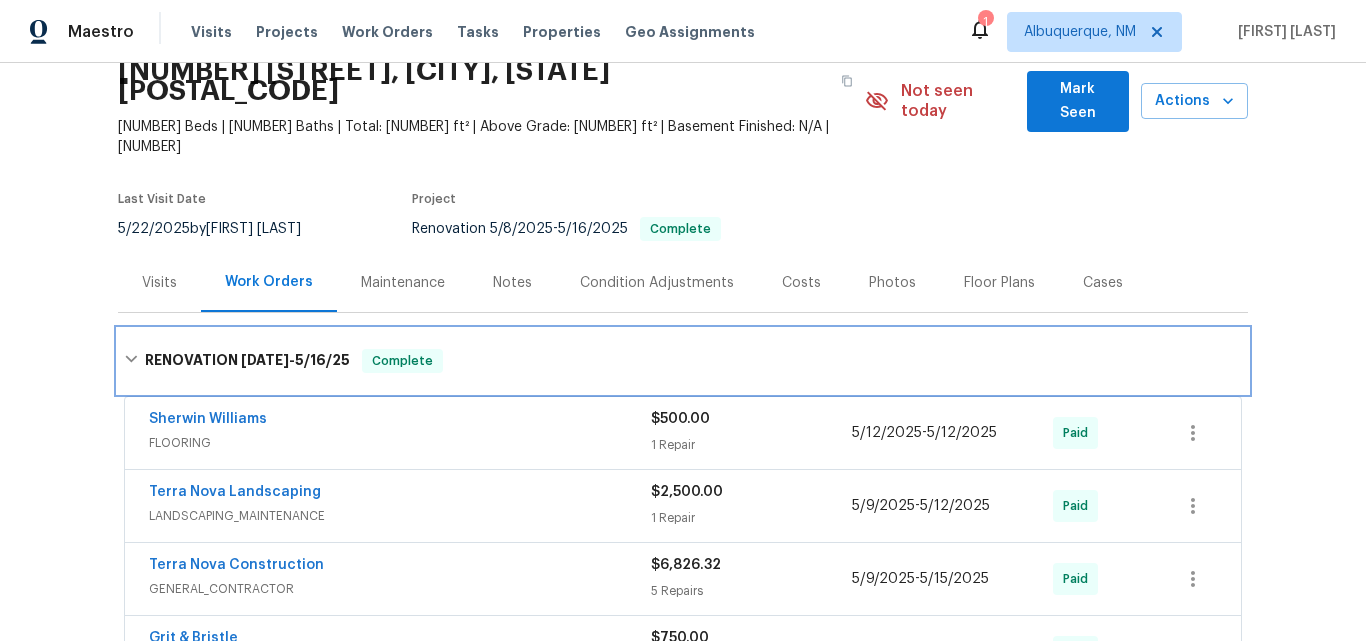 scroll, scrollTop: 300, scrollLeft: 0, axis: vertical 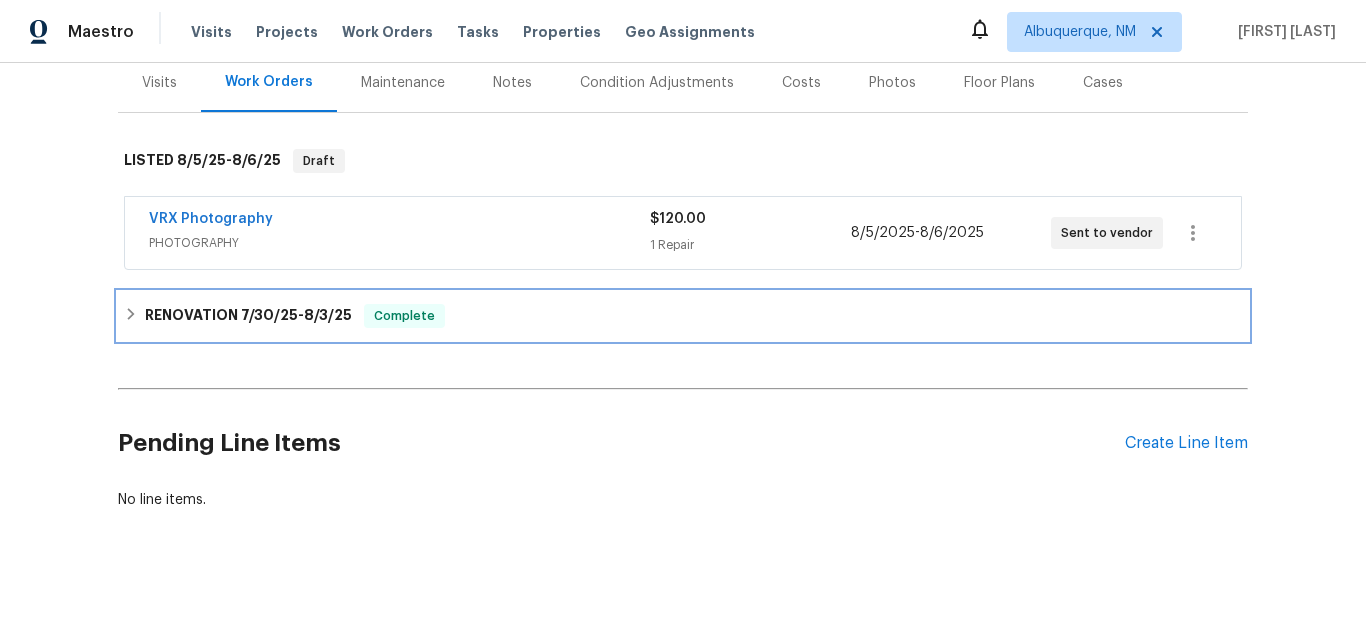 drag, startPoint x: 212, startPoint y: 280, endPoint x: 241, endPoint y: 274, distance: 29.614185 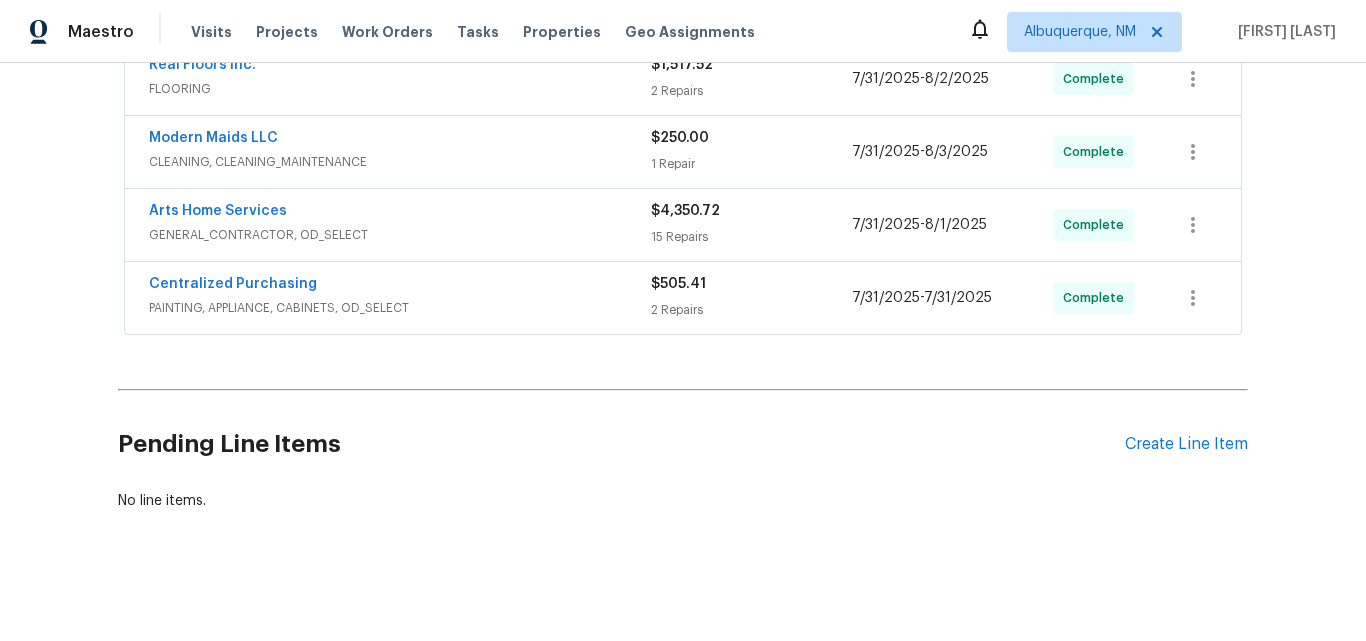 scroll, scrollTop: 677, scrollLeft: 0, axis: vertical 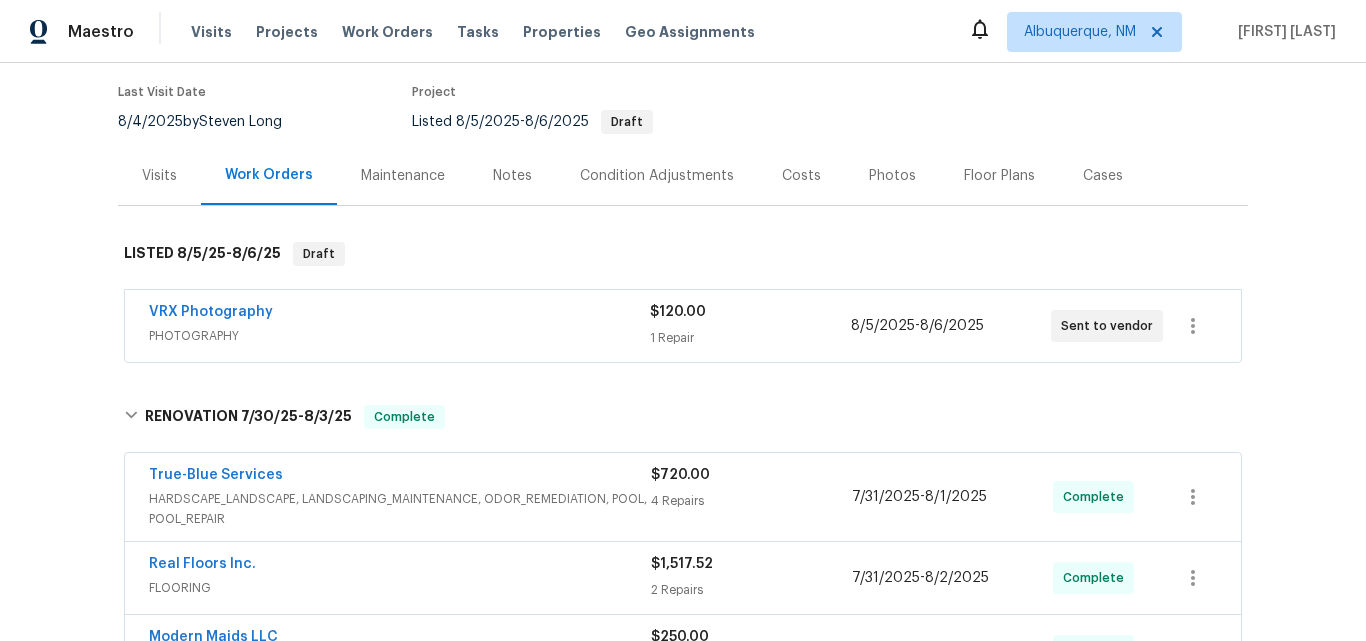 click on "Visits" at bounding box center (159, 176) 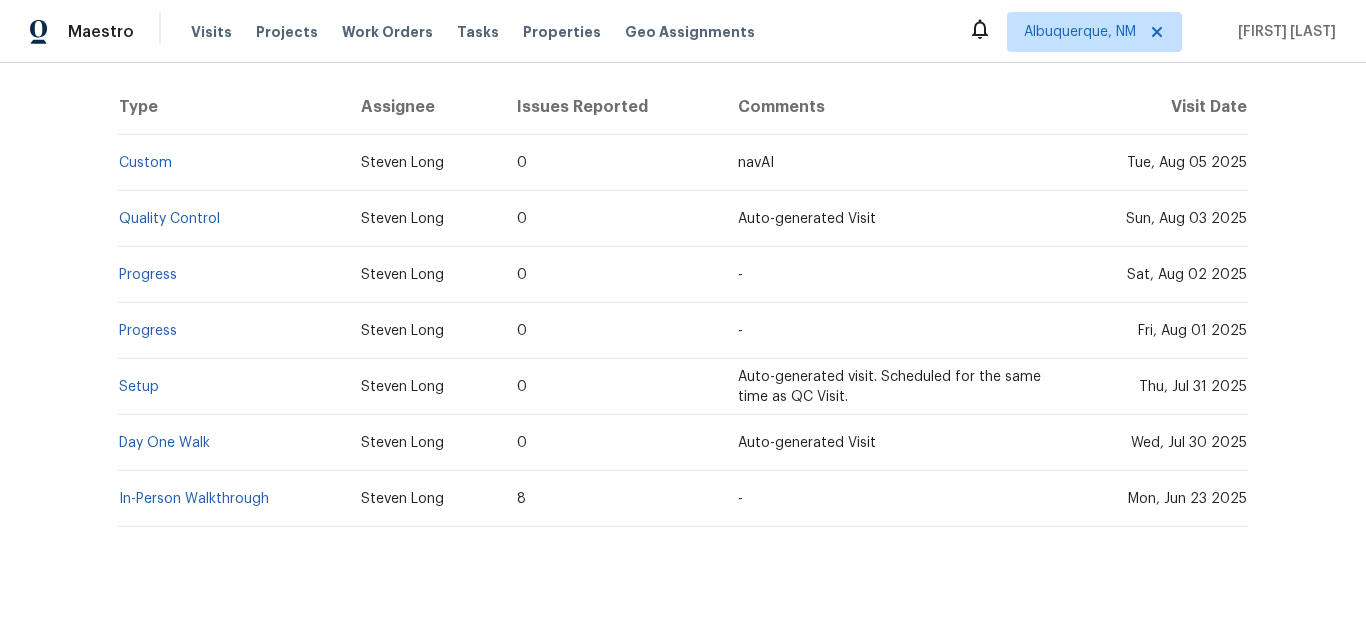 scroll, scrollTop: 414, scrollLeft: 0, axis: vertical 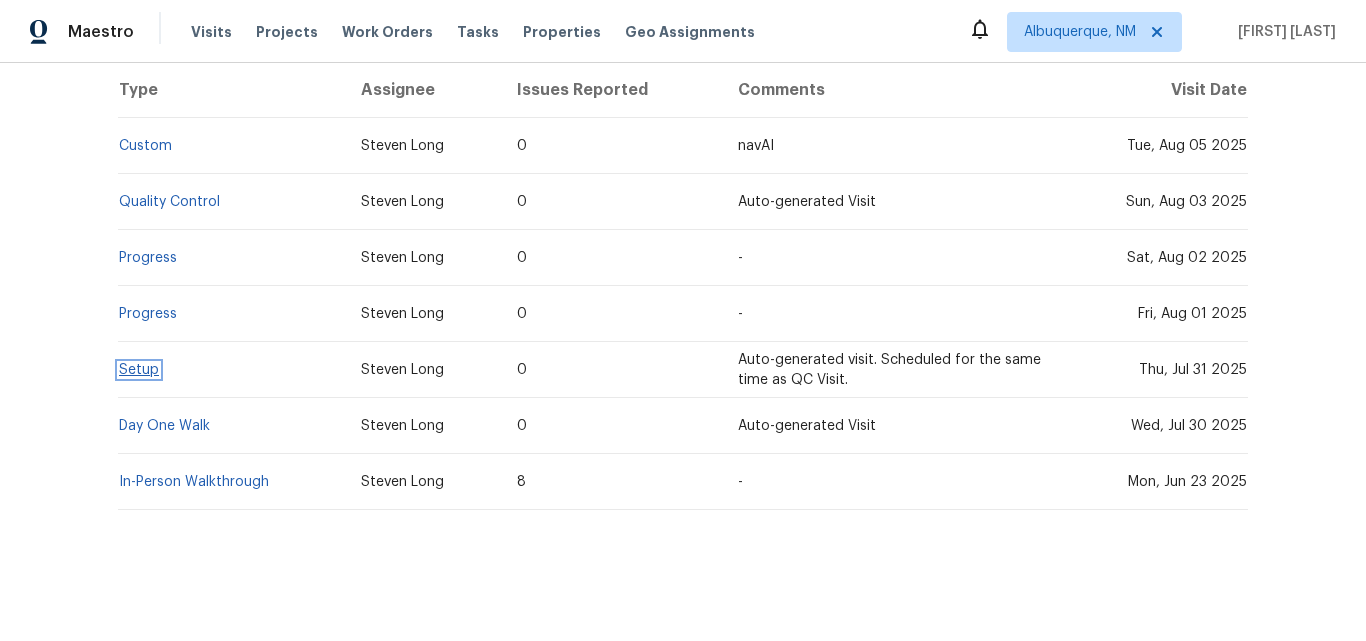 click on "Setup" at bounding box center (139, 370) 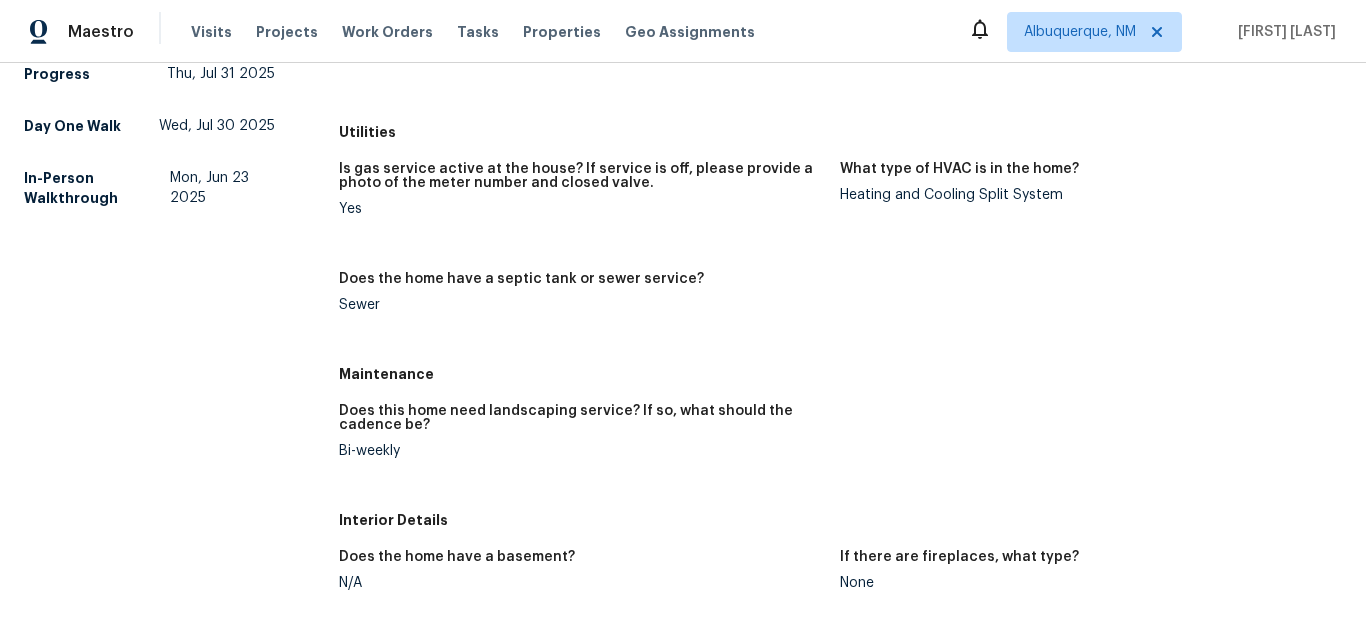 scroll, scrollTop: 400, scrollLeft: 0, axis: vertical 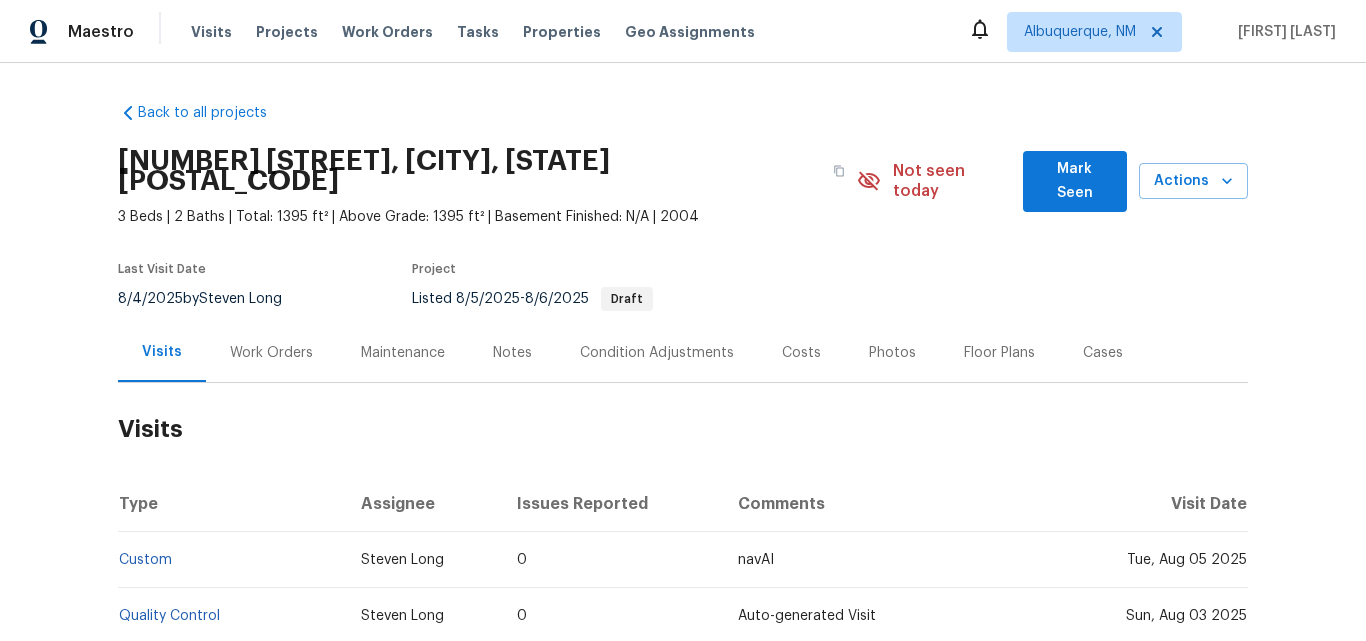 click on "Work Orders" at bounding box center [271, 353] 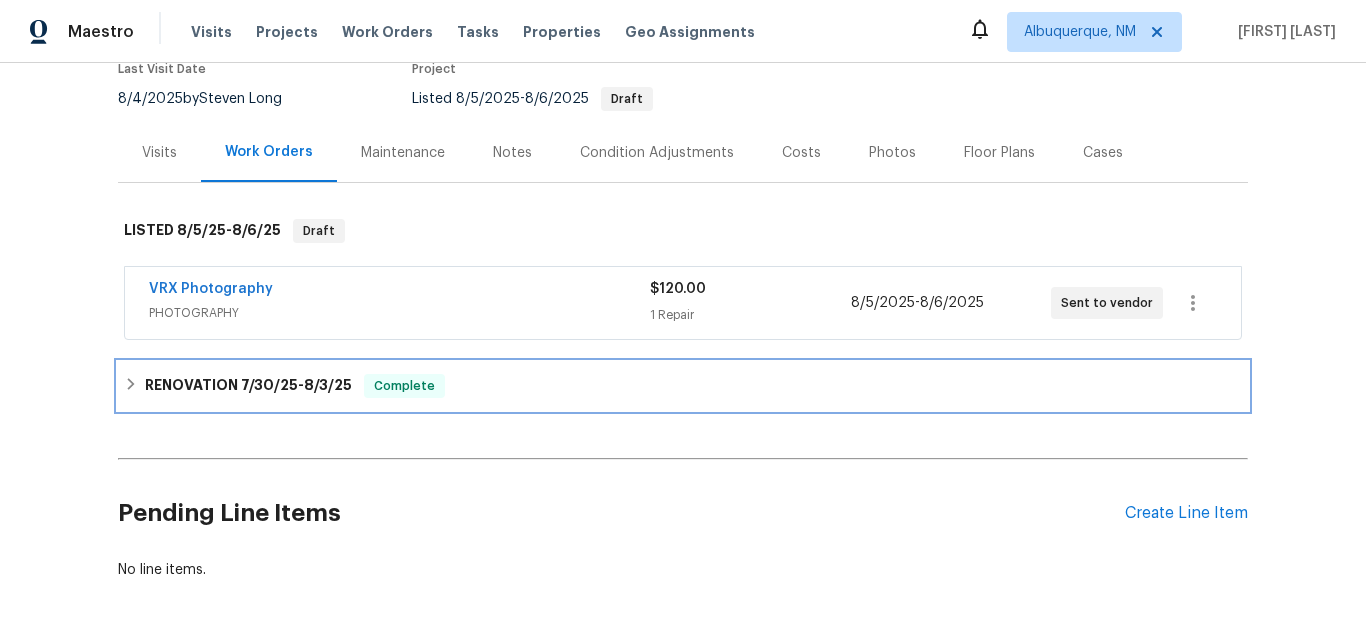 click on "RENOVATION   [DATE]  -  [DATE]" at bounding box center [248, 386] 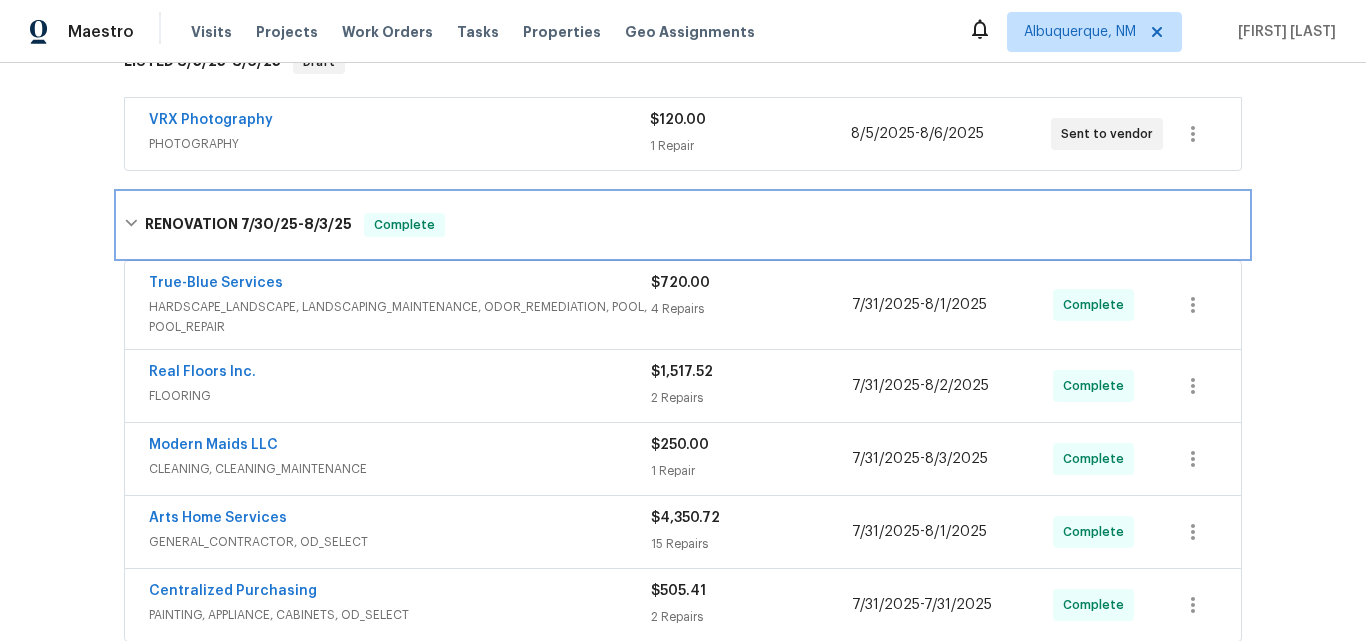 scroll, scrollTop: 400, scrollLeft: 0, axis: vertical 